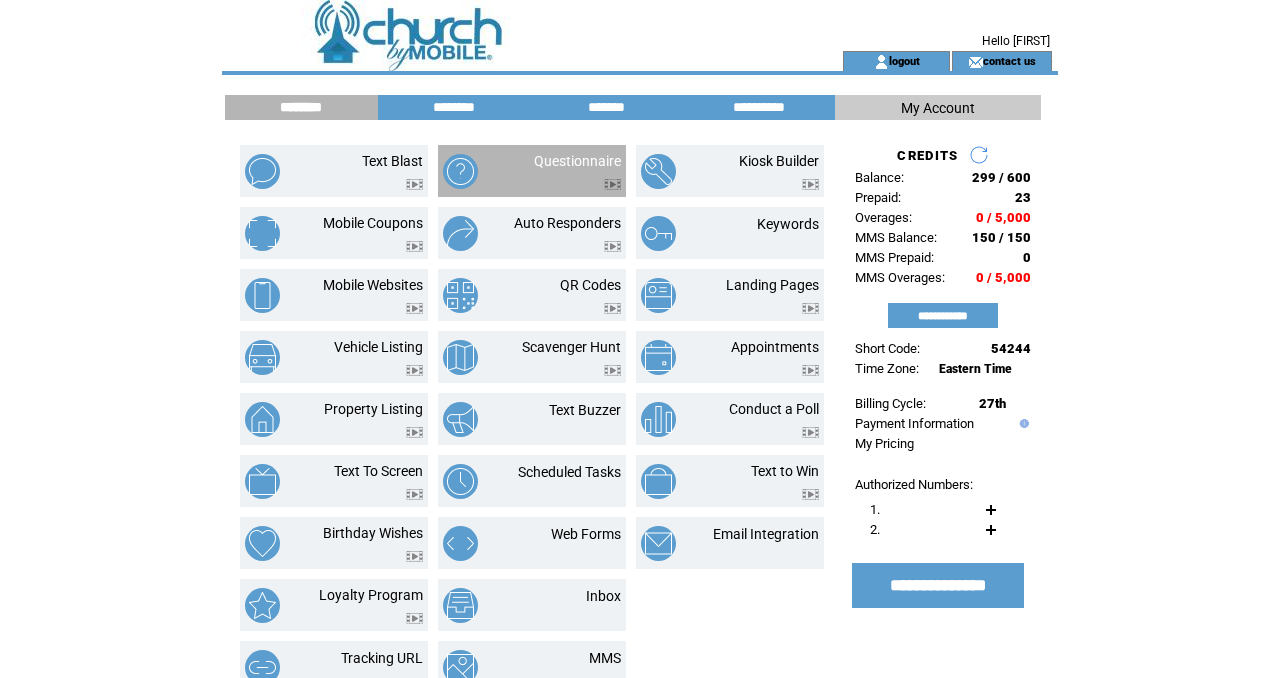 scroll, scrollTop: 0, scrollLeft: 0, axis: both 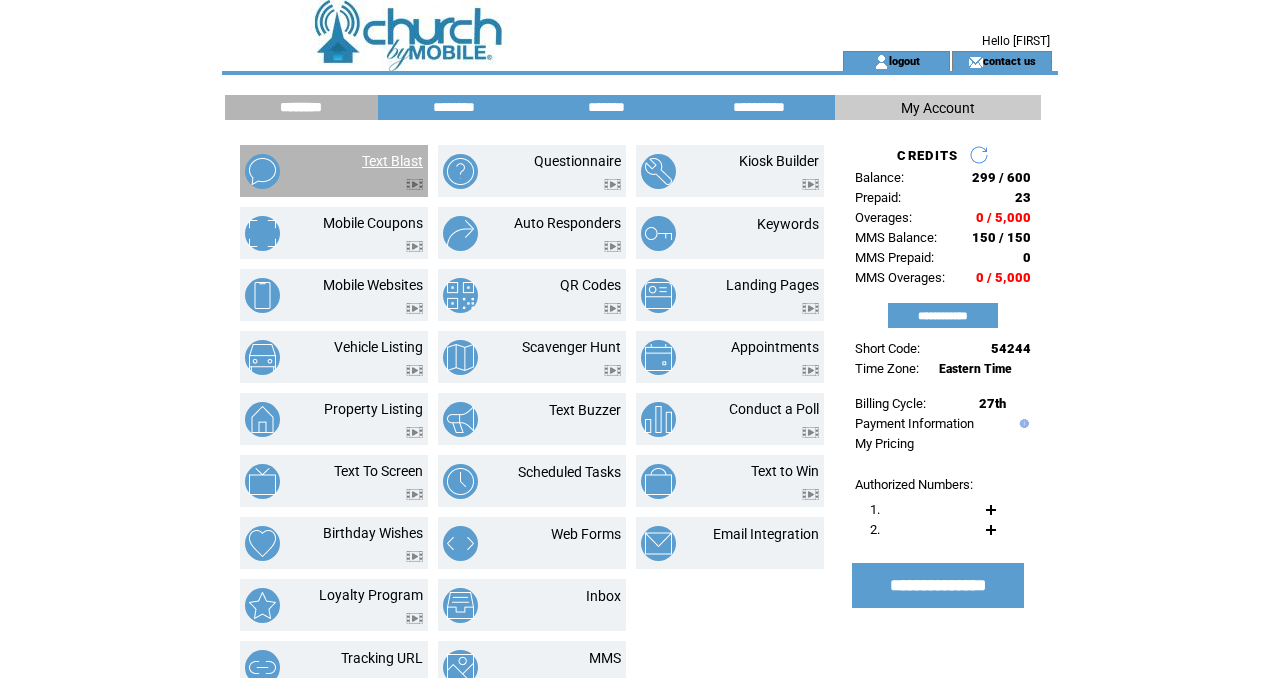 click on "Text Blast" at bounding box center (392, 161) 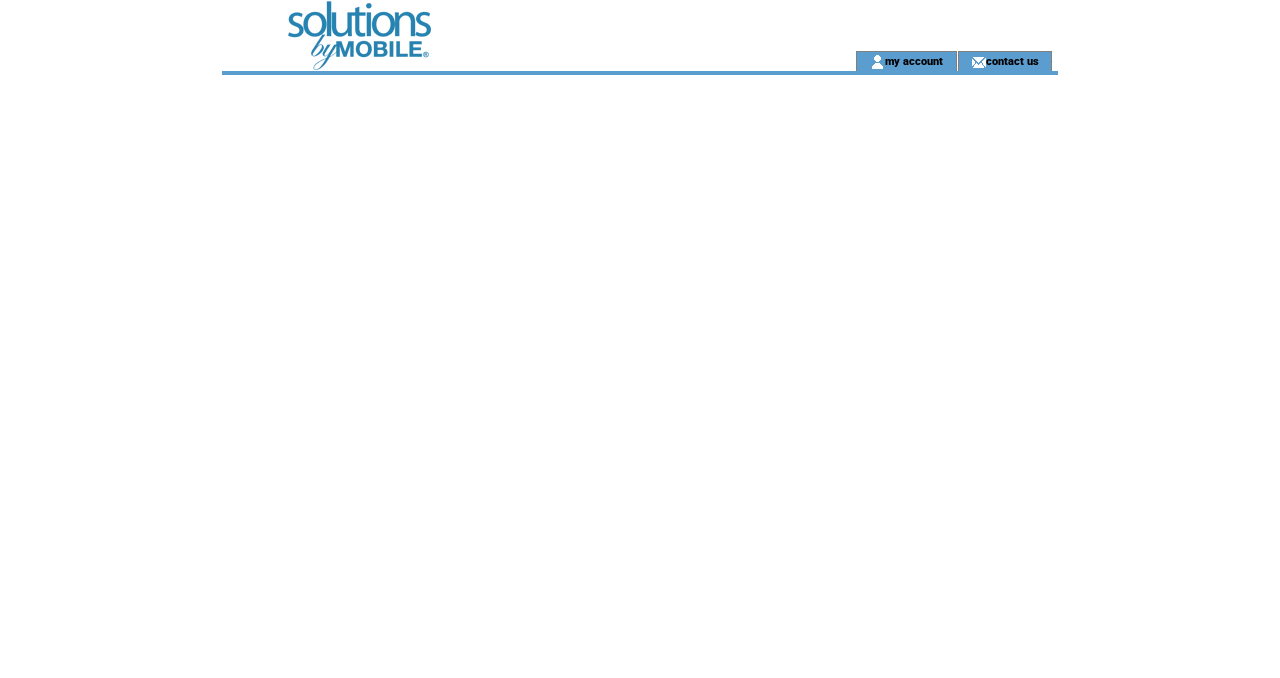 scroll, scrollTop: 0, scrollLeft: 0, axis: both 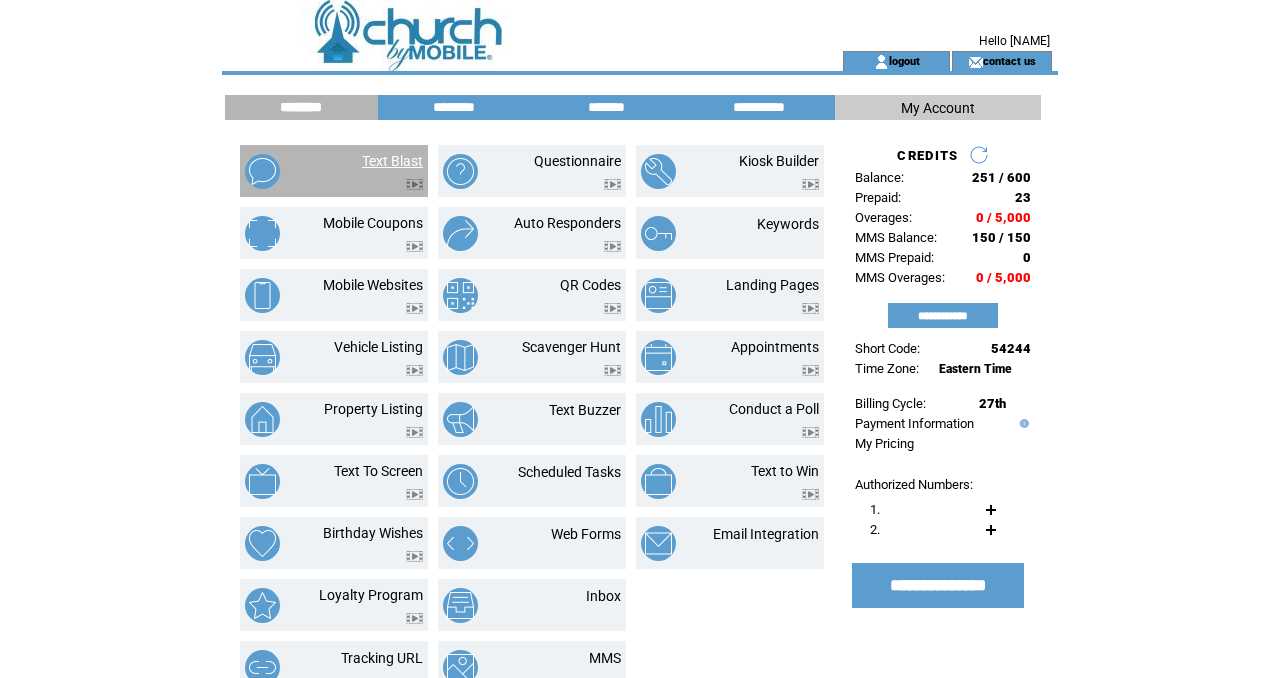 click on "Text Blast" at bounding box center [392, 161] 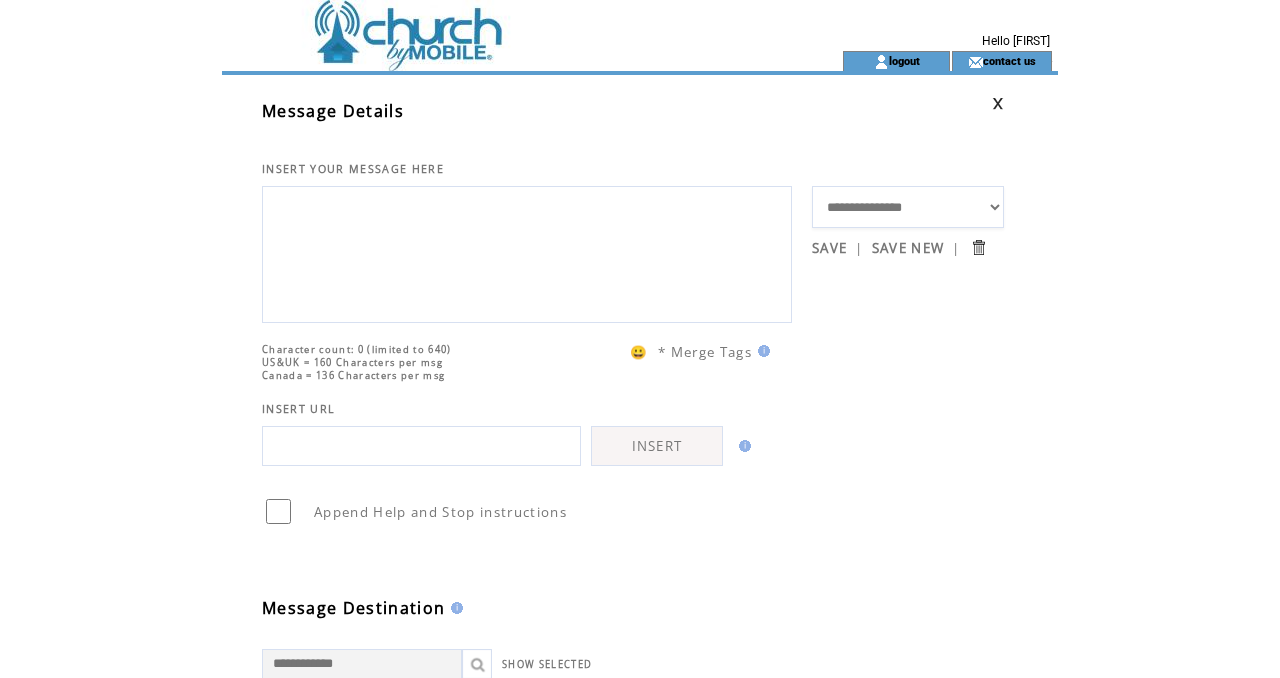 click at bounding box center (527, 252) 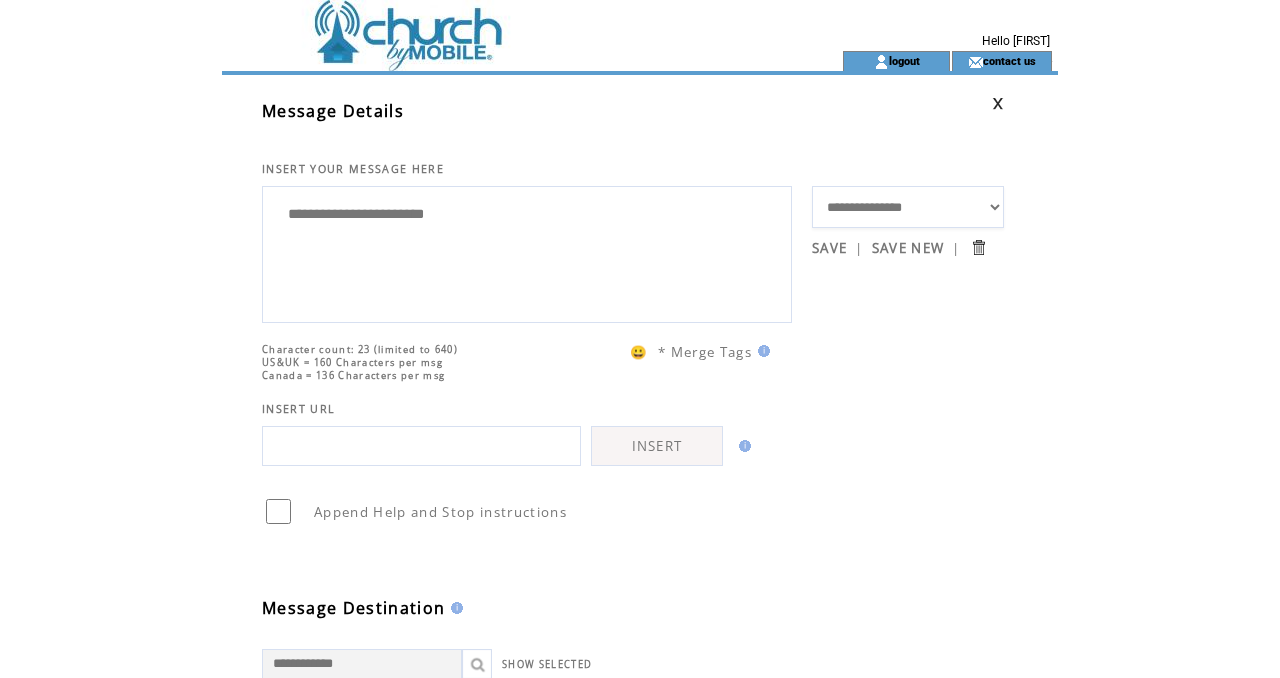 click on "**********" at bounding box center (527, 252) 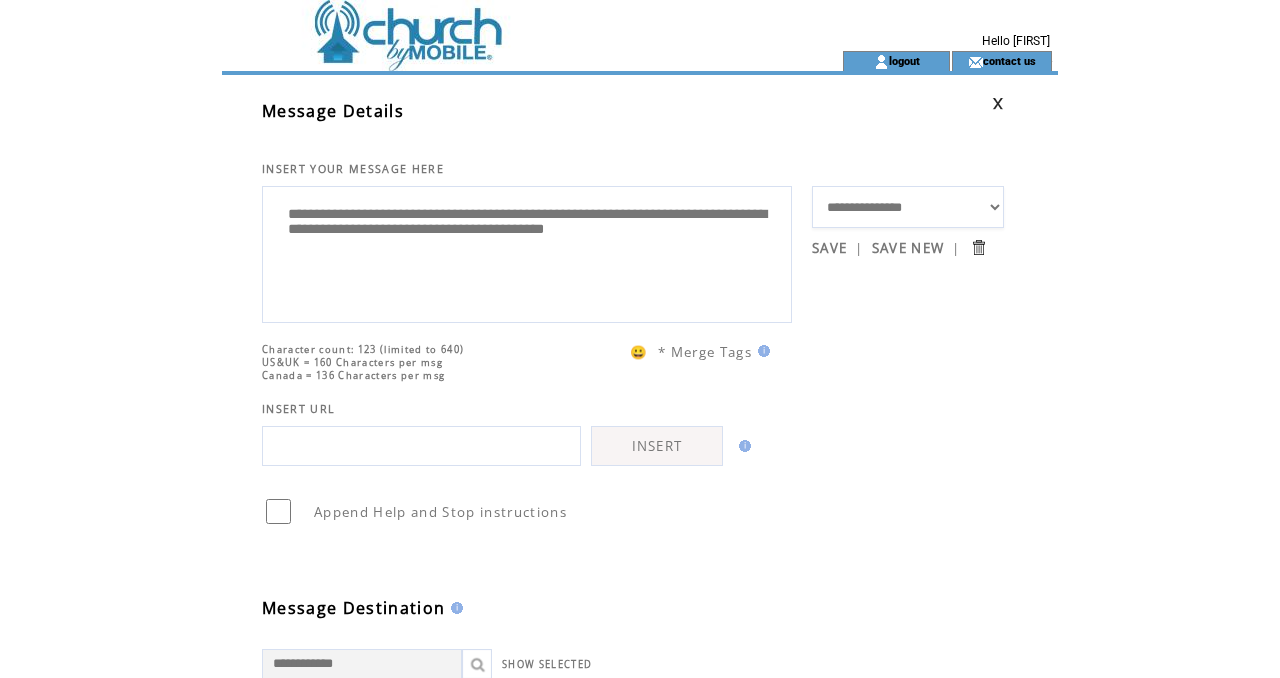 type on "**********" 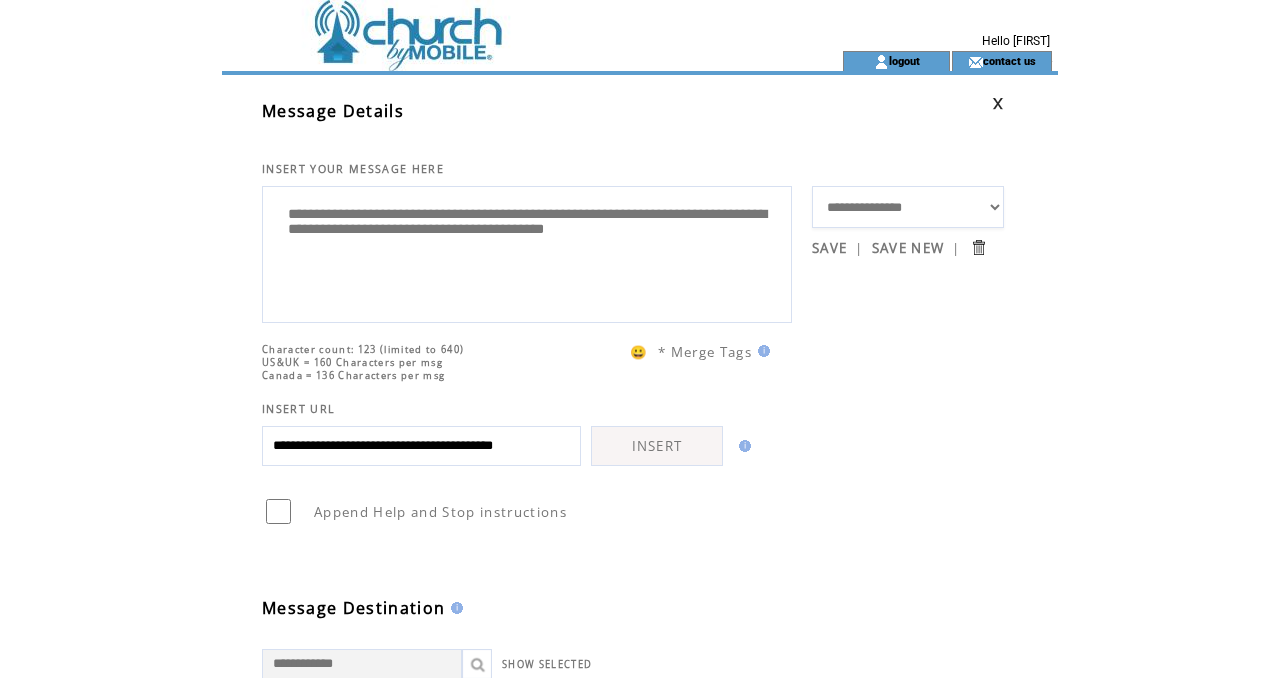 scroll, scrollTop: 0, scrollLeft: 61, axis: horizontal 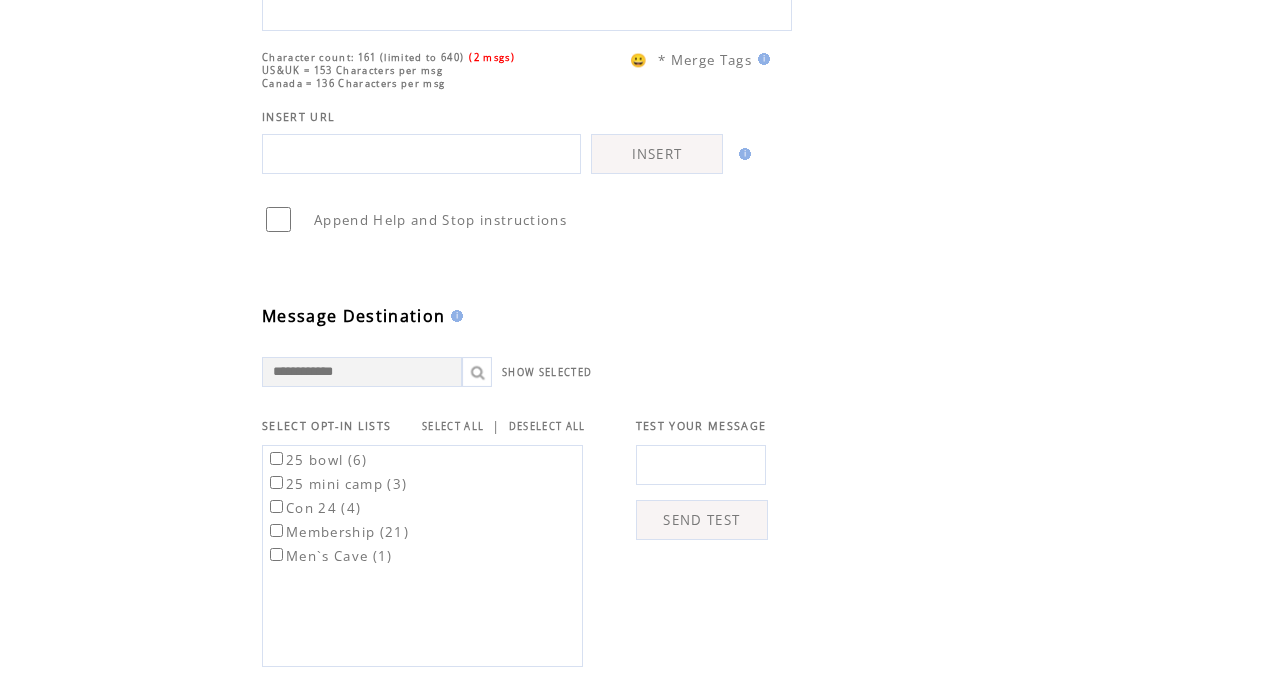 click on "SELECT ALL" at bounding box center (453, 426) 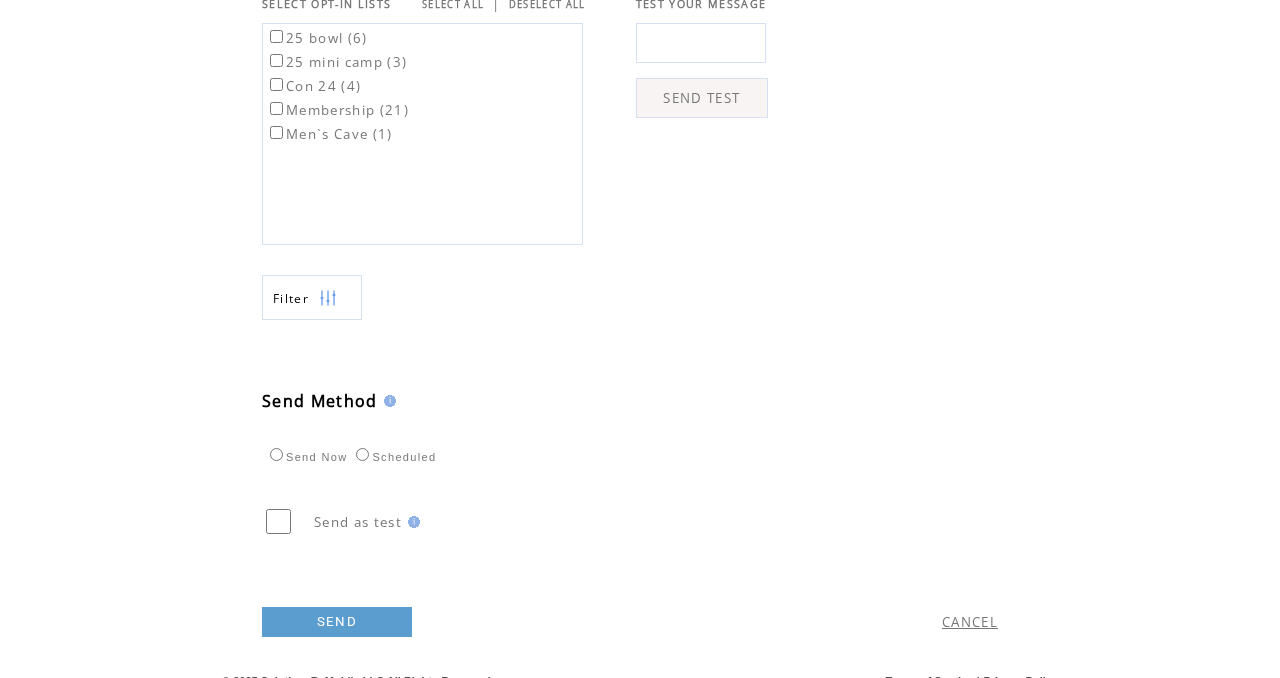 scroll, scrollTop: 763, scrollLeft: 0, axis: vertical 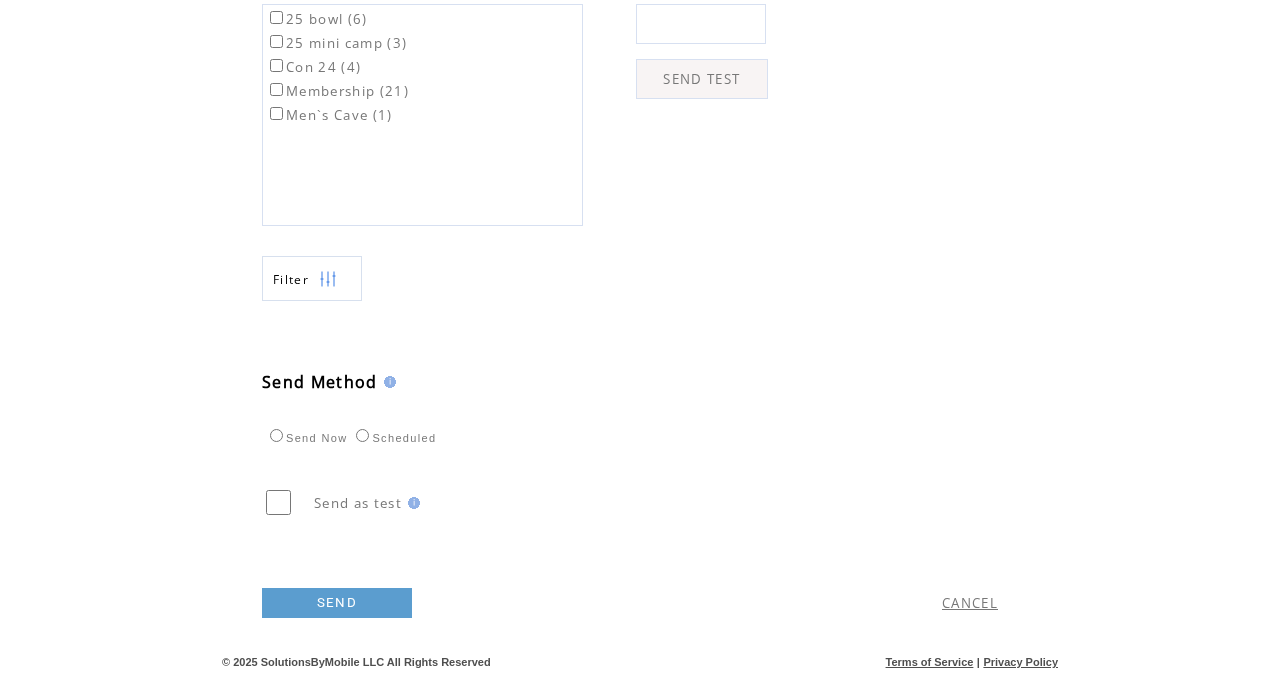 click on "SEND" at bounding box center (337, 603) 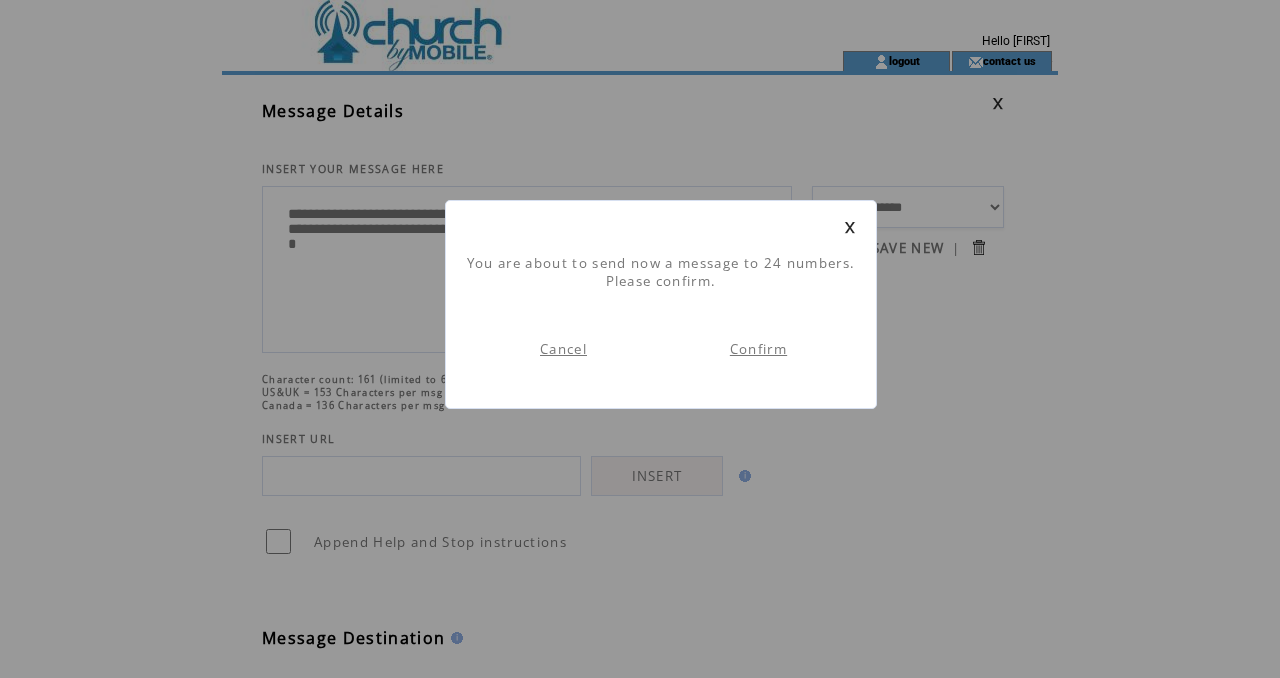 scroll, scrollTop: 1, scrollLeft: 0, axis: vertical 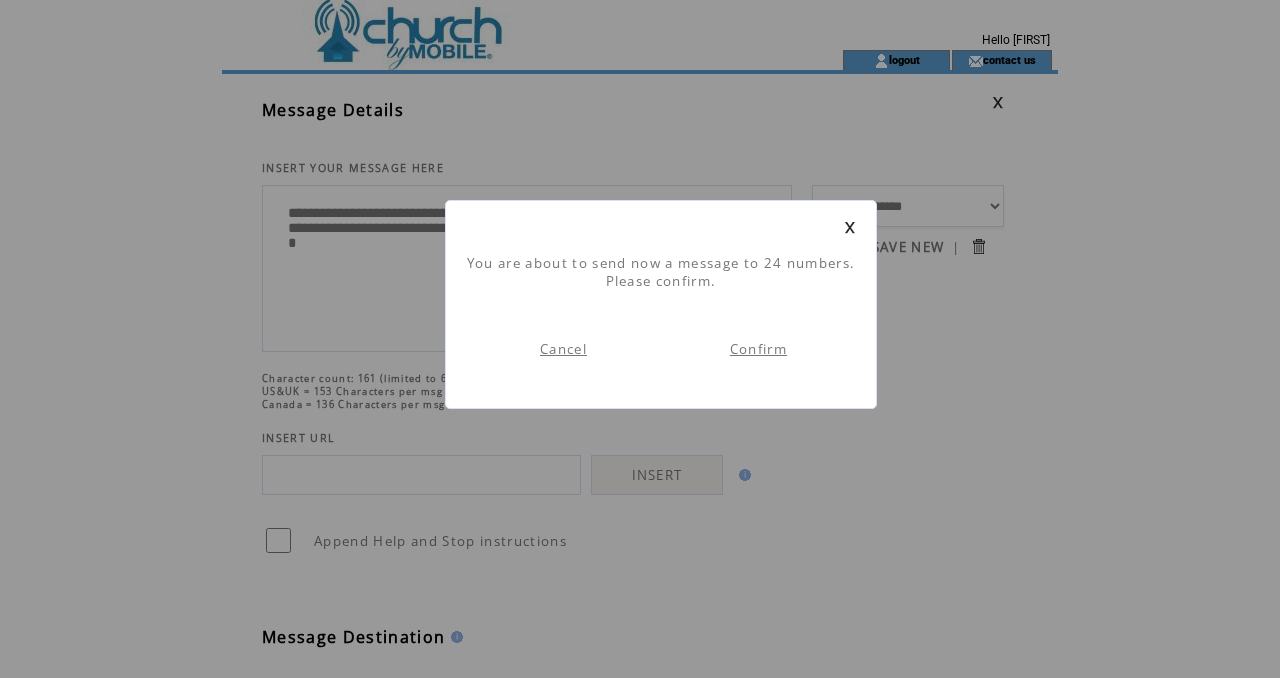 click on "Confirm" at bounding box center (758, 349) 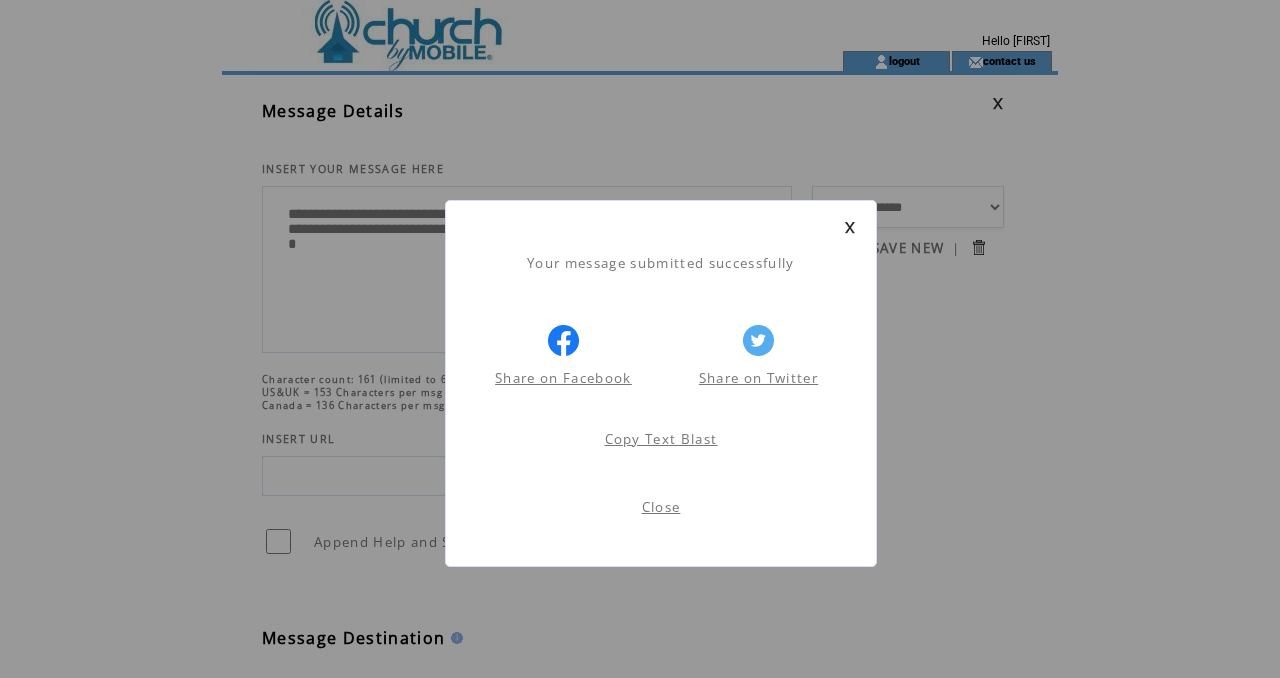 scroll, scrollTop: 1, scrollLeft: 0, axis: vertical 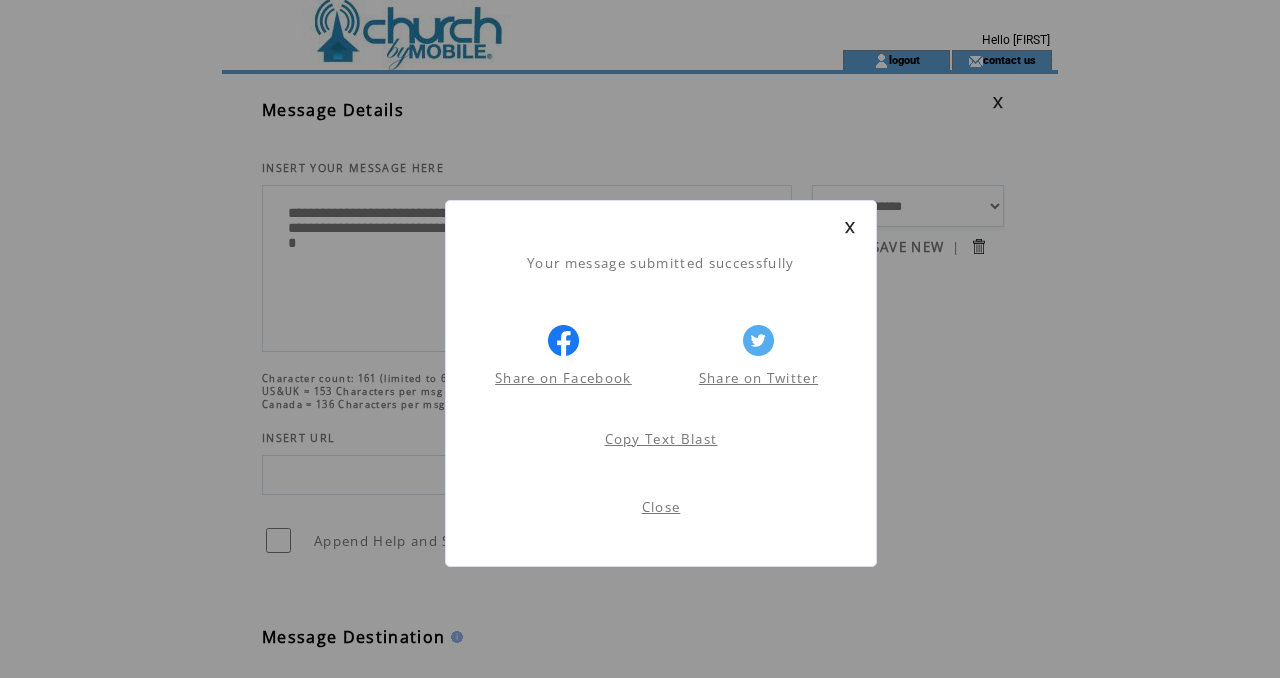 click on "Close" at bounding box center (661, 507) 